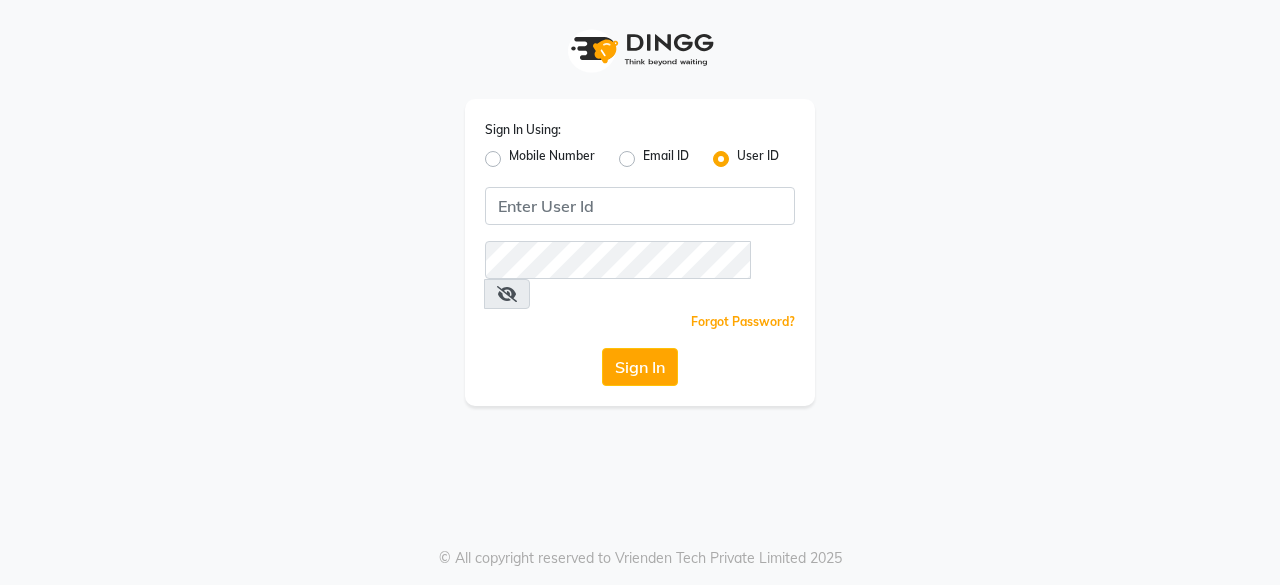 scroll, scrollTop: 0, scrollLeft: 0, axis: both 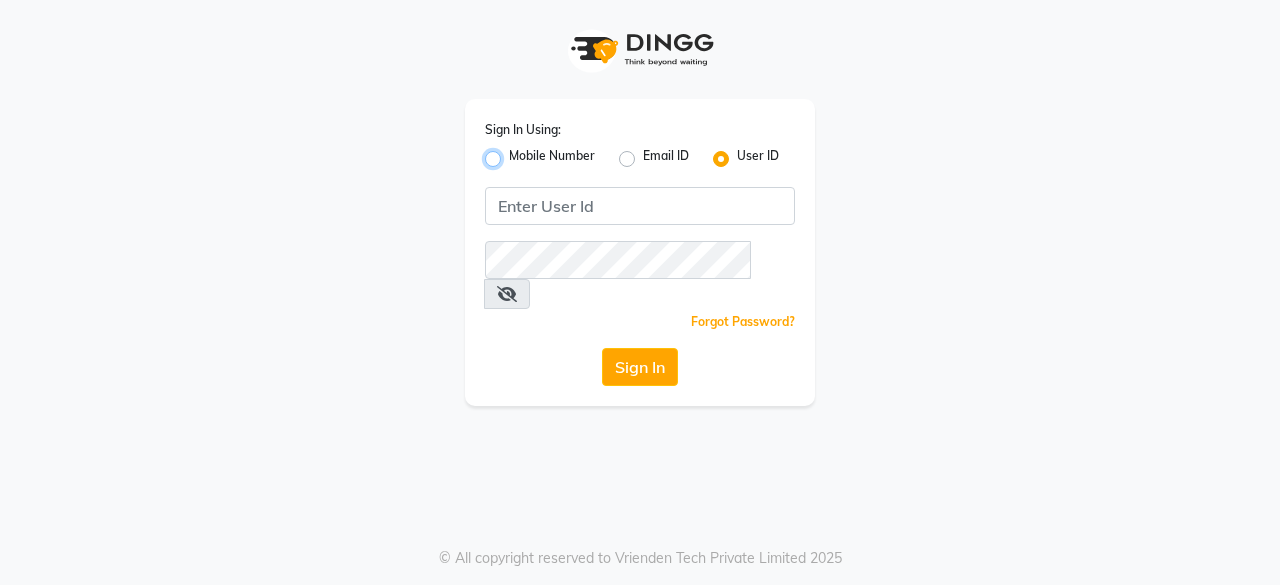 click on "Mobile Number" at bounding box center [515, 153] 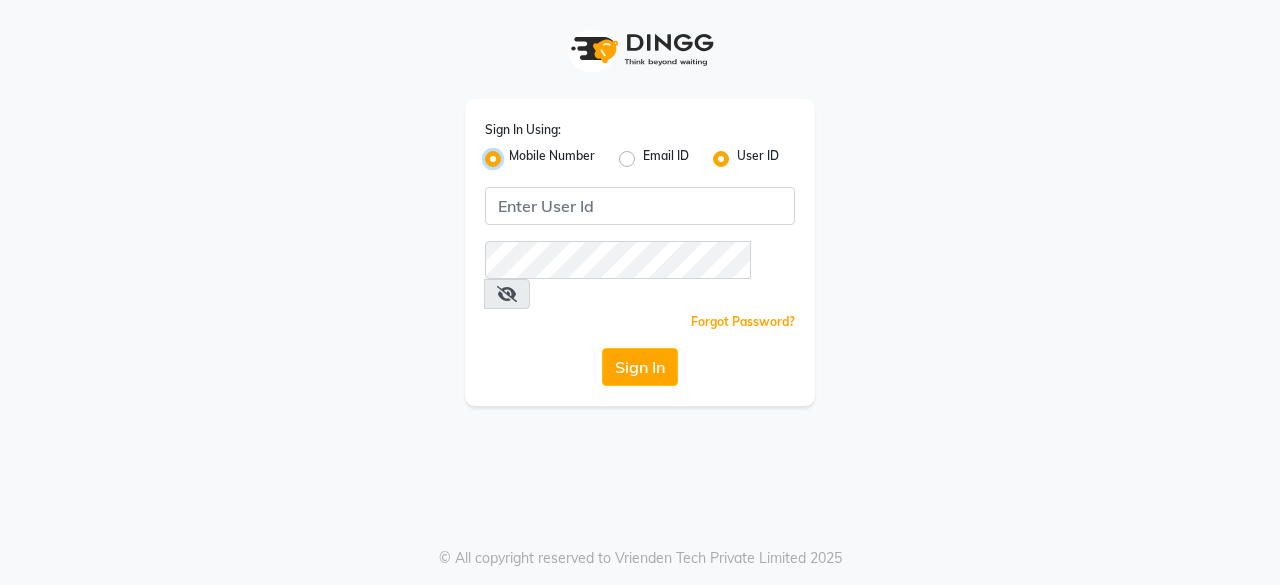 radio on "false" 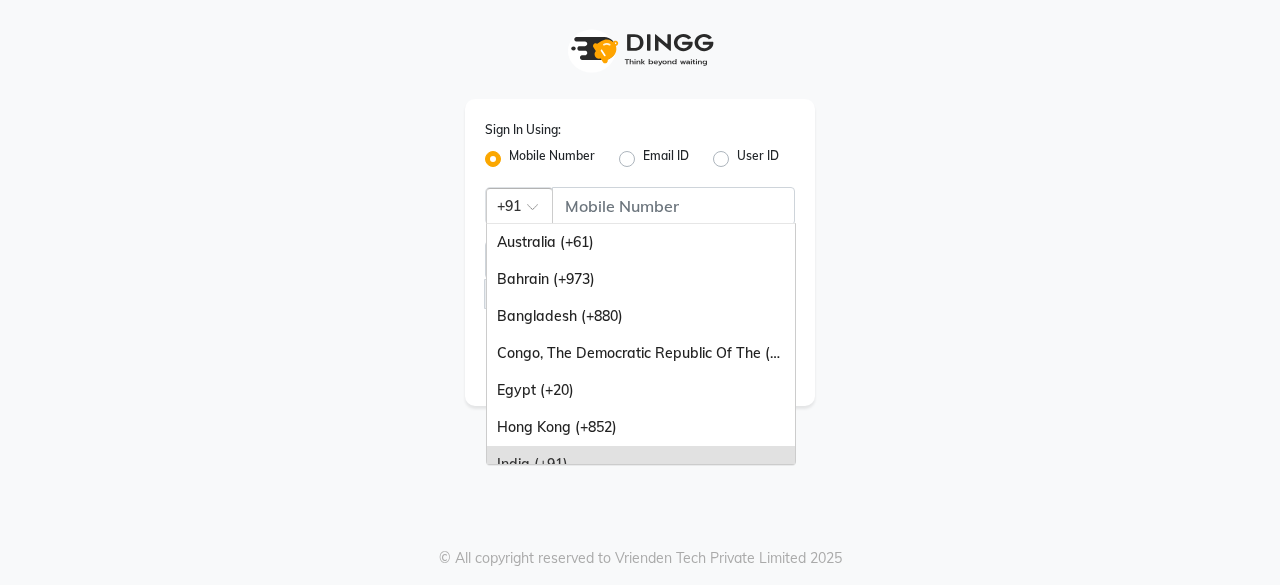 click 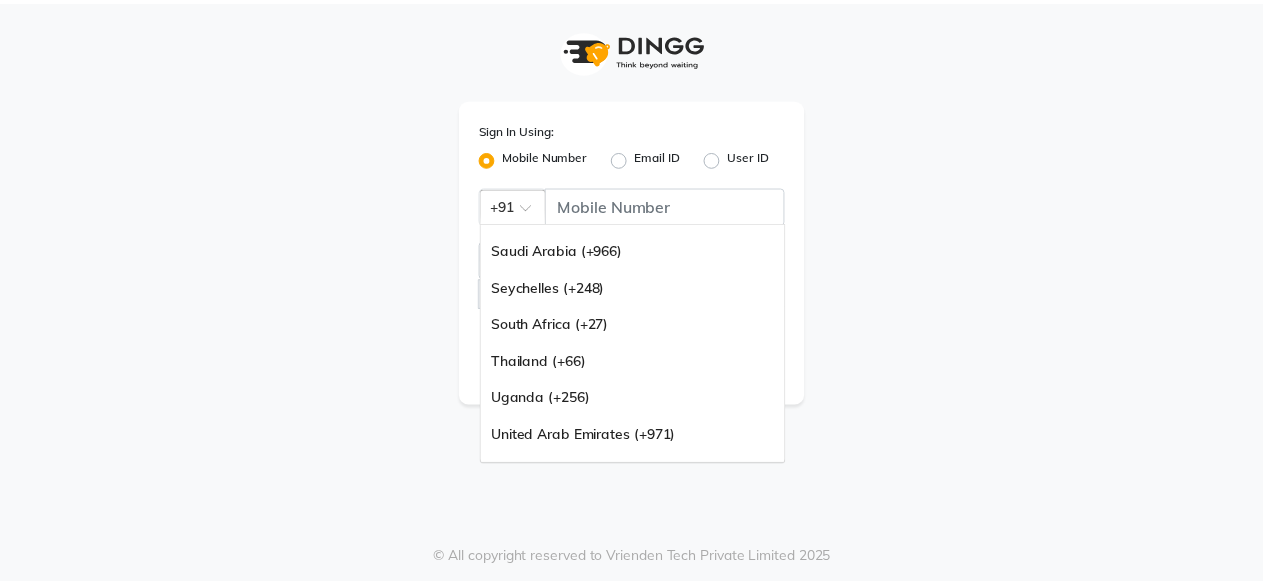 scroll, scrollTop: 500, scrollLeft: 0, axis: vertical 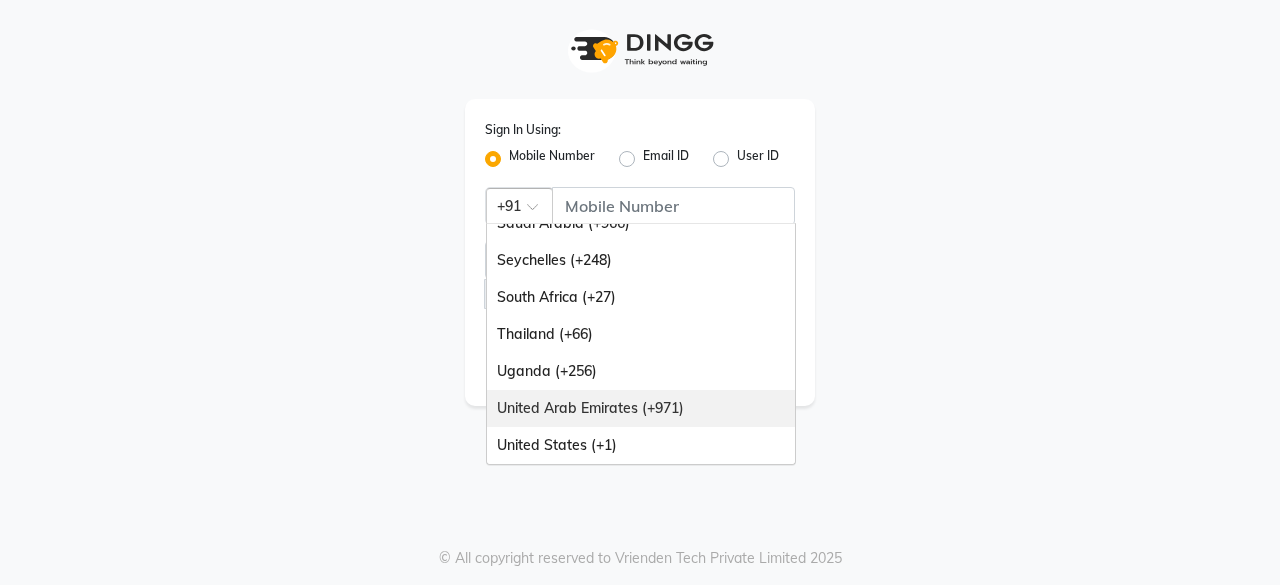 click on "United Arab Emirates (+971)" at bounding box center (641, 408) 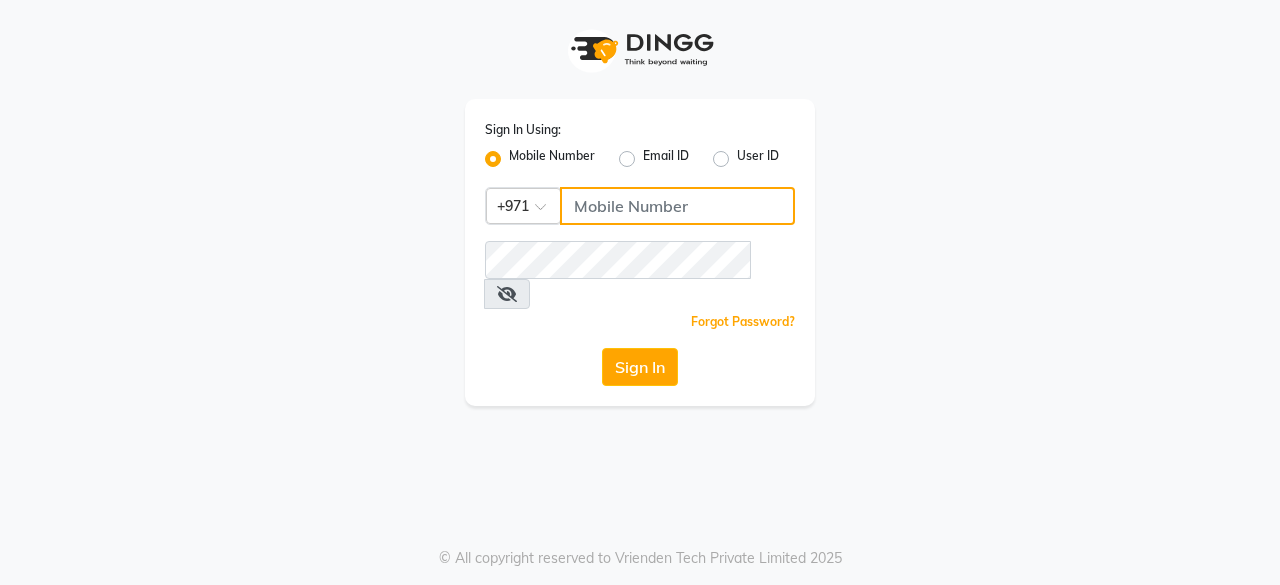 click 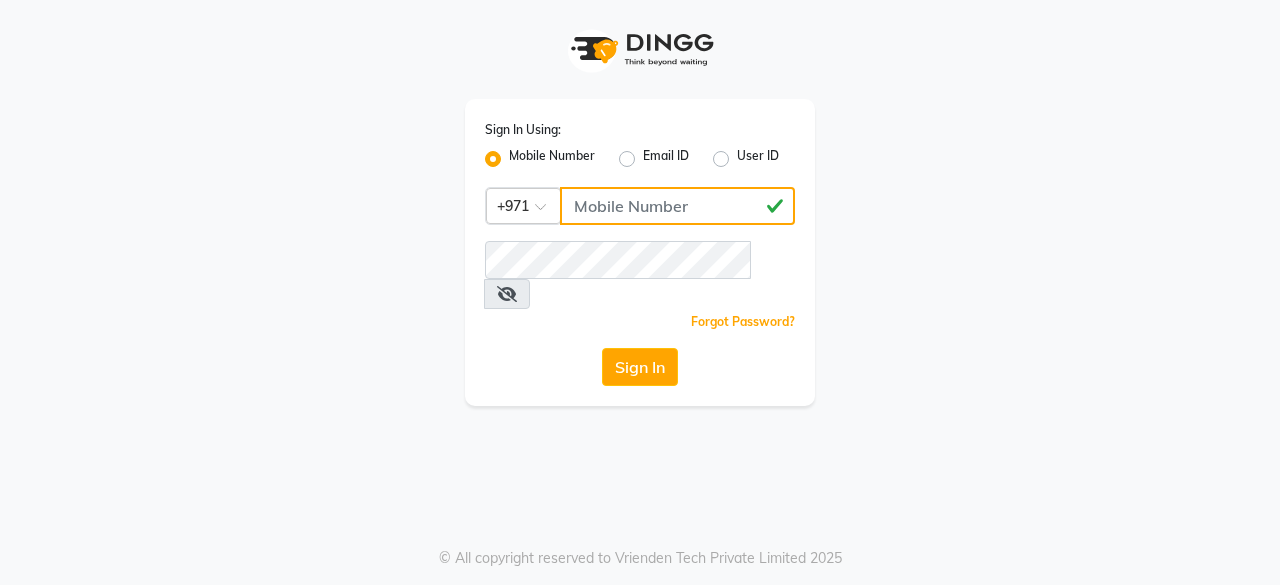type on "[ZIP]" 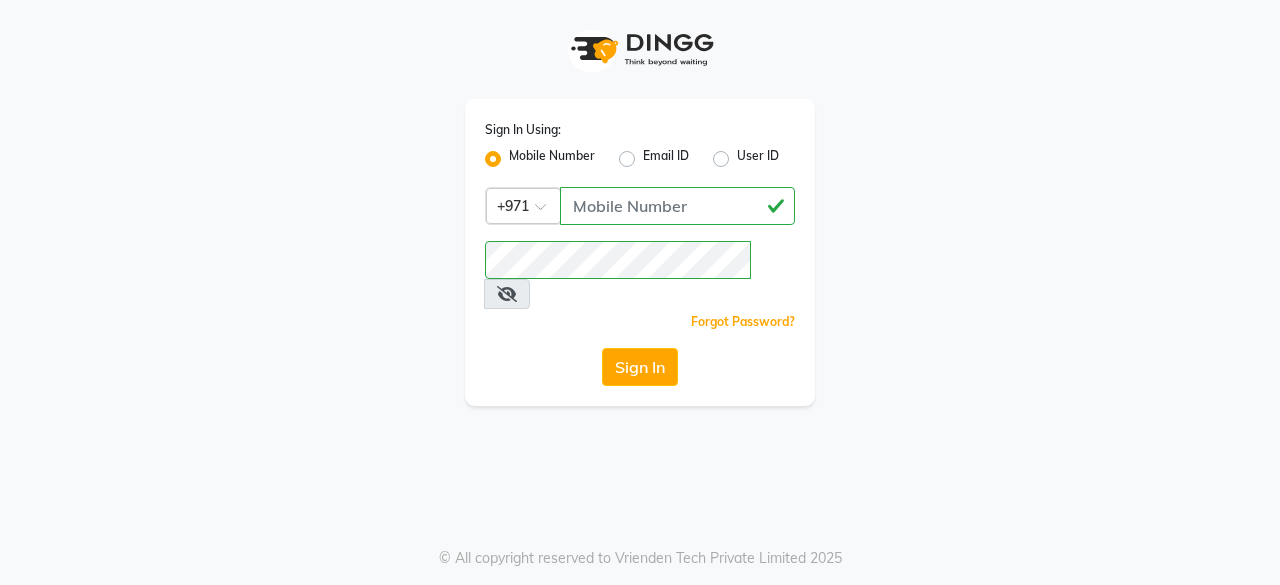 click at bounding box center [507, 294] 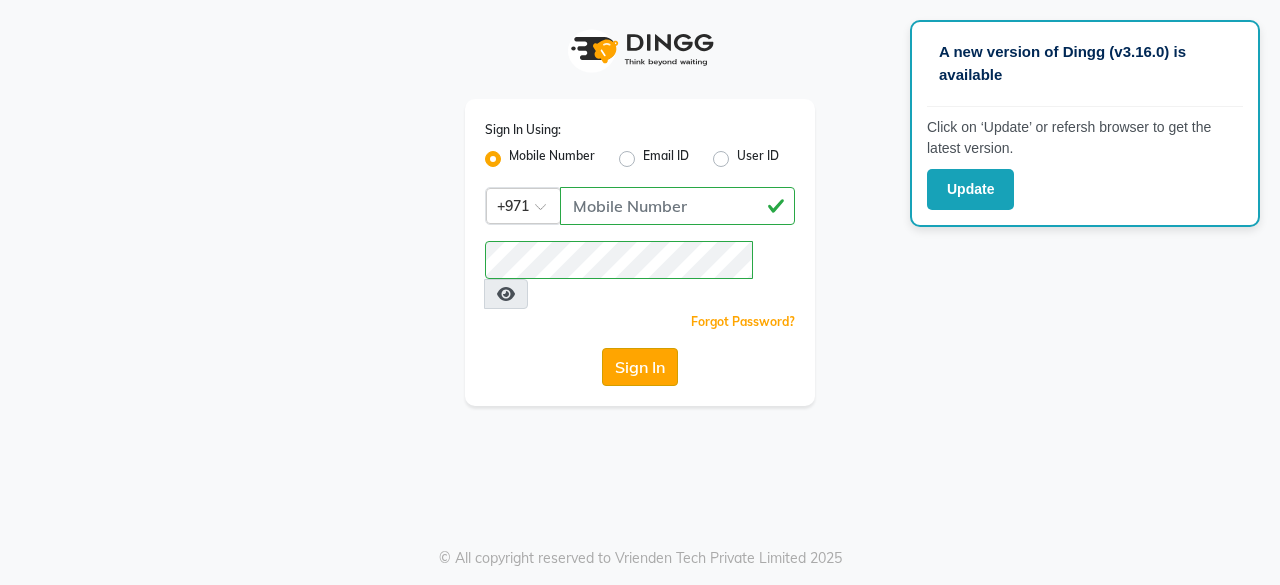 click on "Sign In" 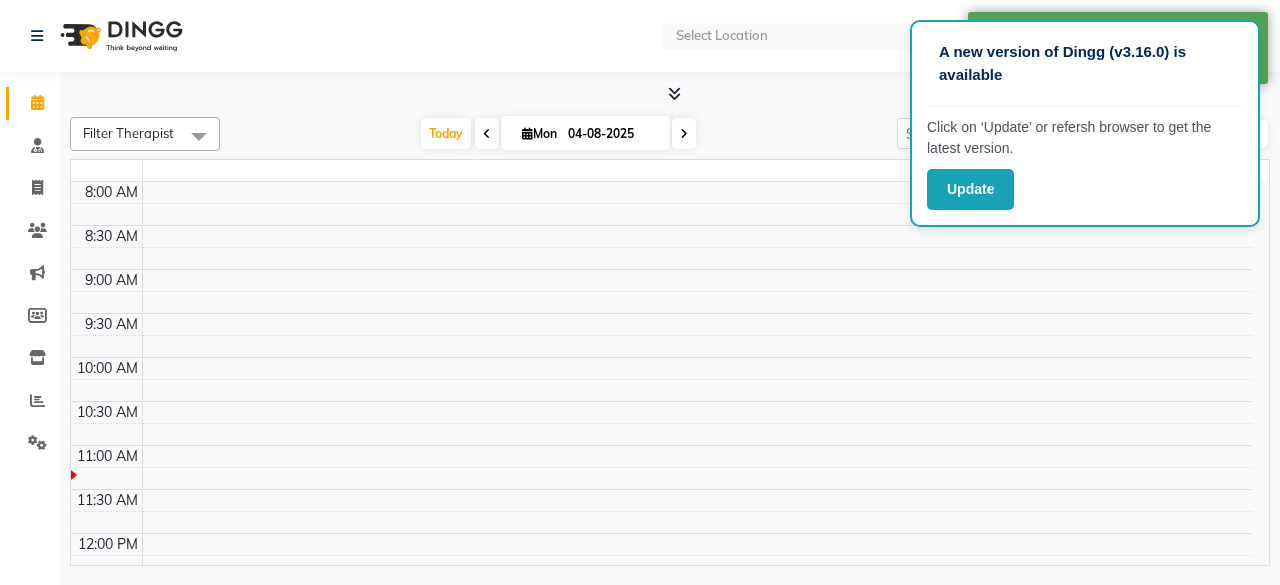 select on "en" 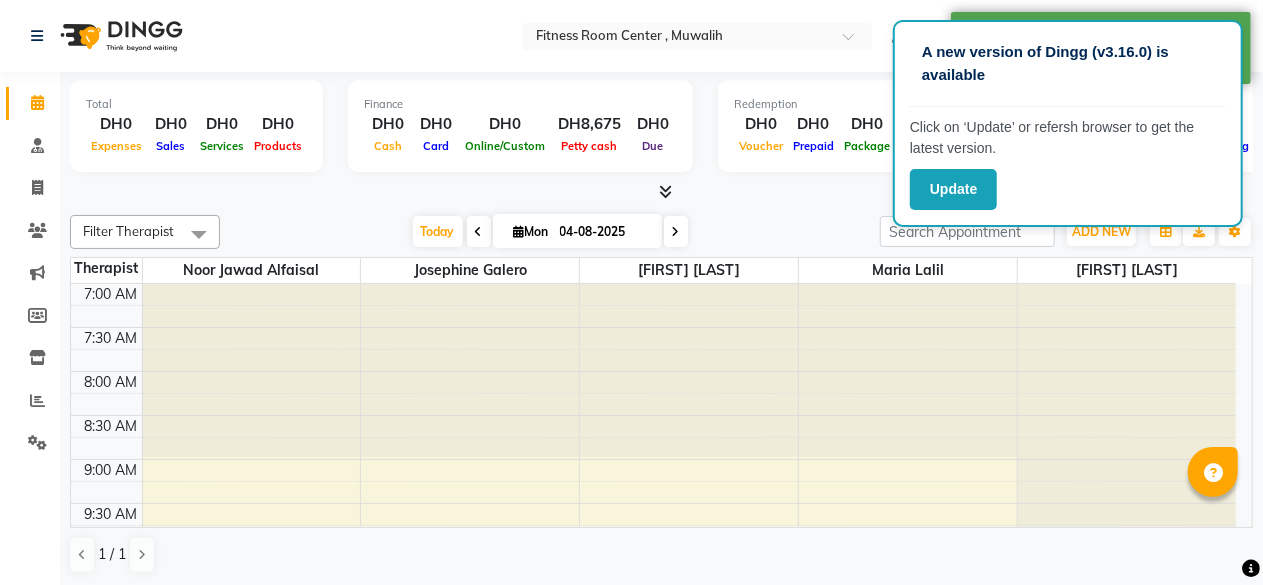 scroll, scrollTop: 348, scrollLeft: 0, axis: vertical 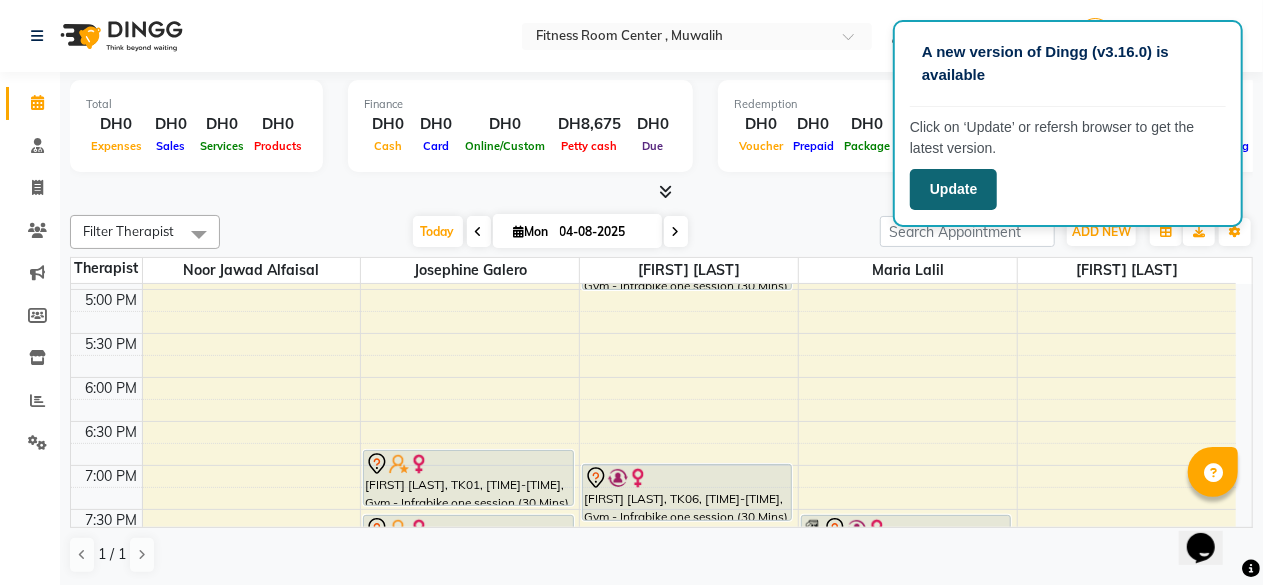 click on "Update" 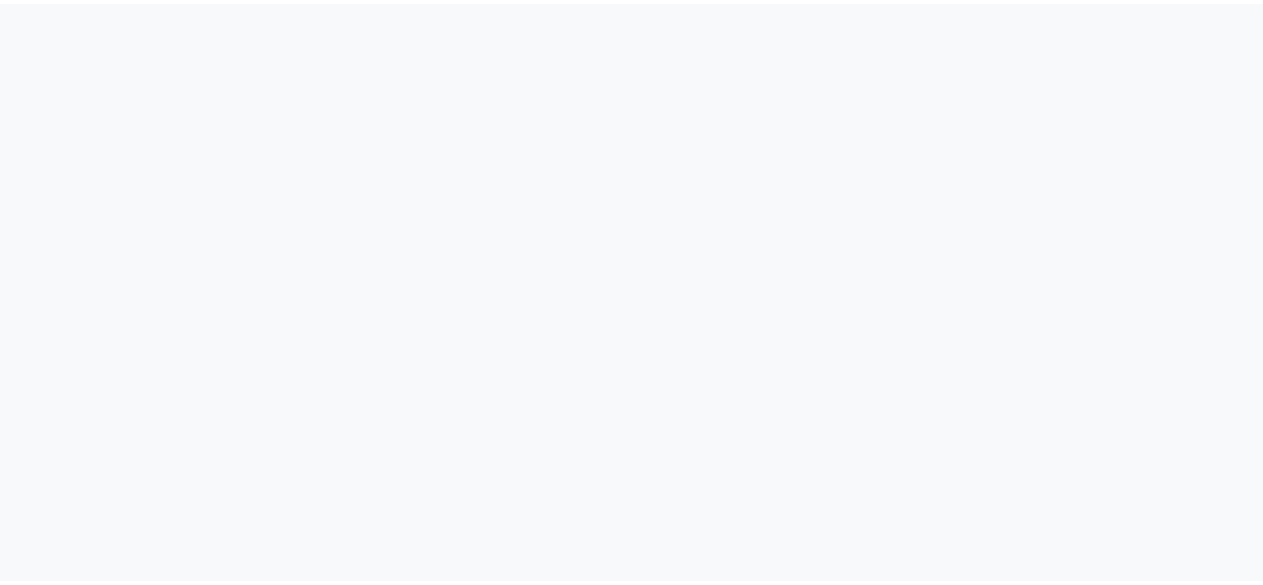 scroll, scrollTop: 0, scrollLeft: 0, axis: both 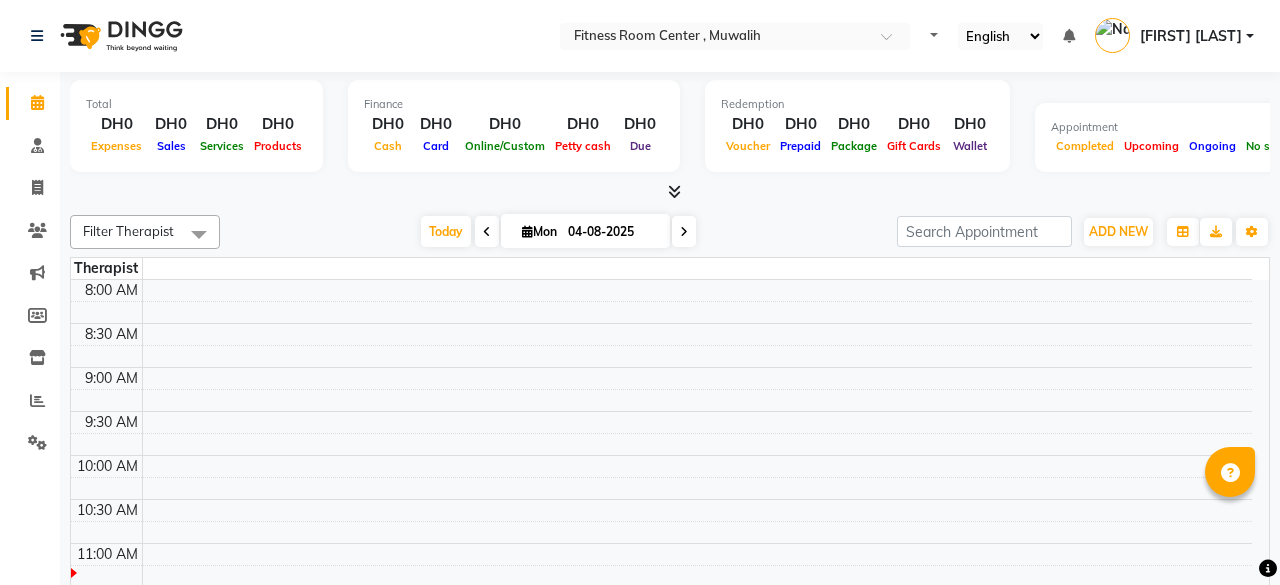 select on "en" 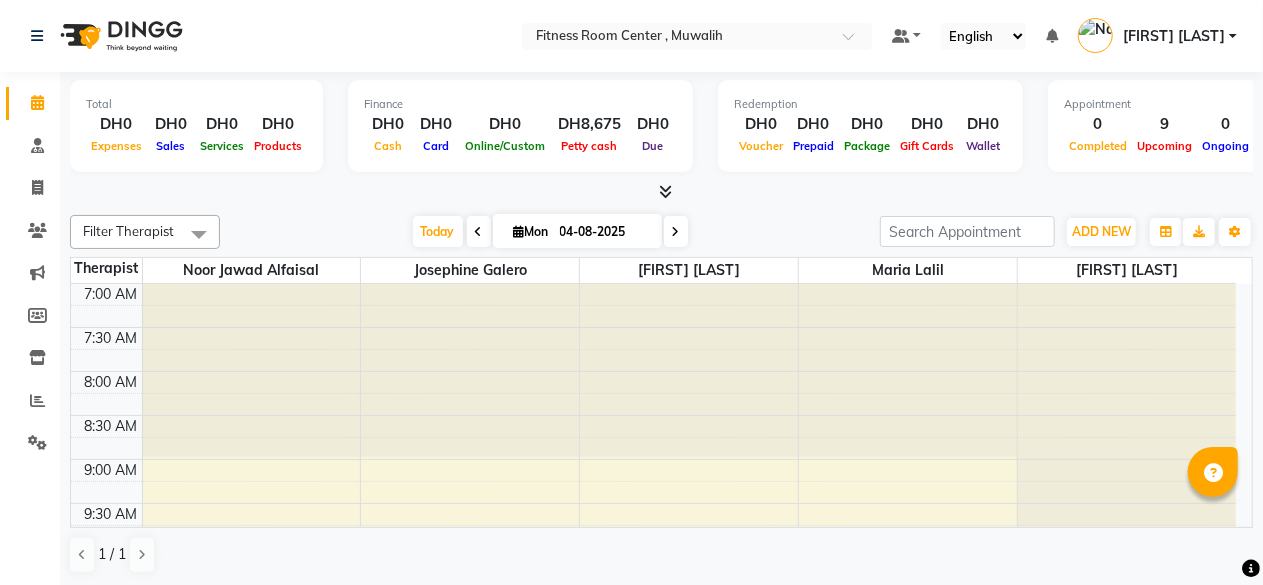 scroll, scrollTop: 0, scrollLeft: 0, axis: both 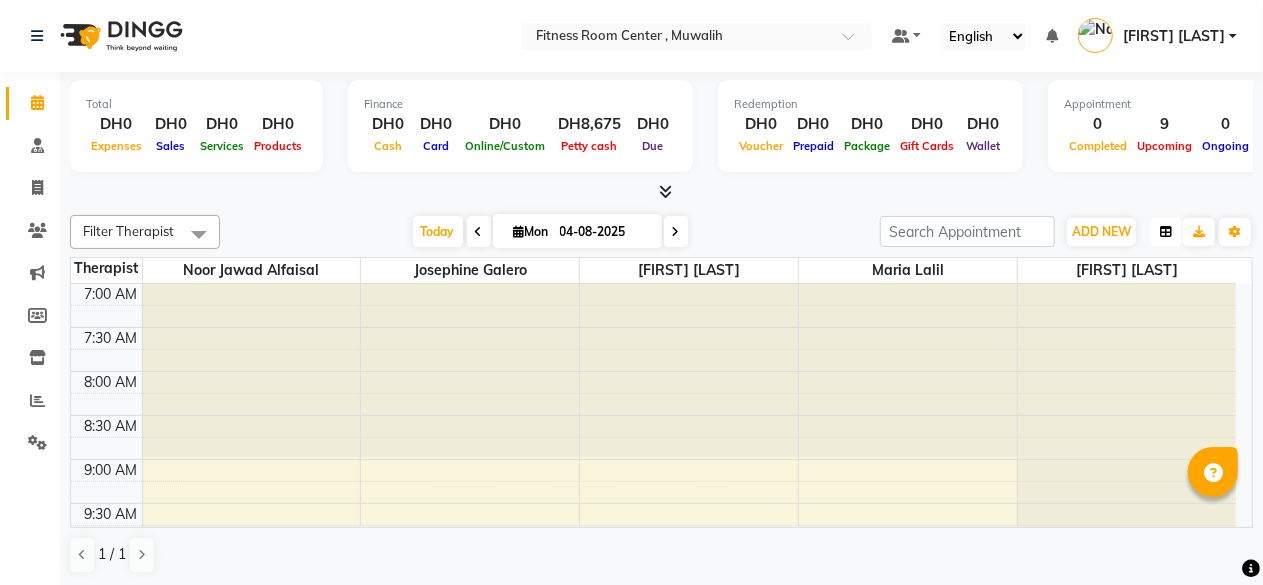 drag, startPoint x: 0, startPoint y: 0, endPoint x: 1165, endPoint y: 238, distance: 1189.0623 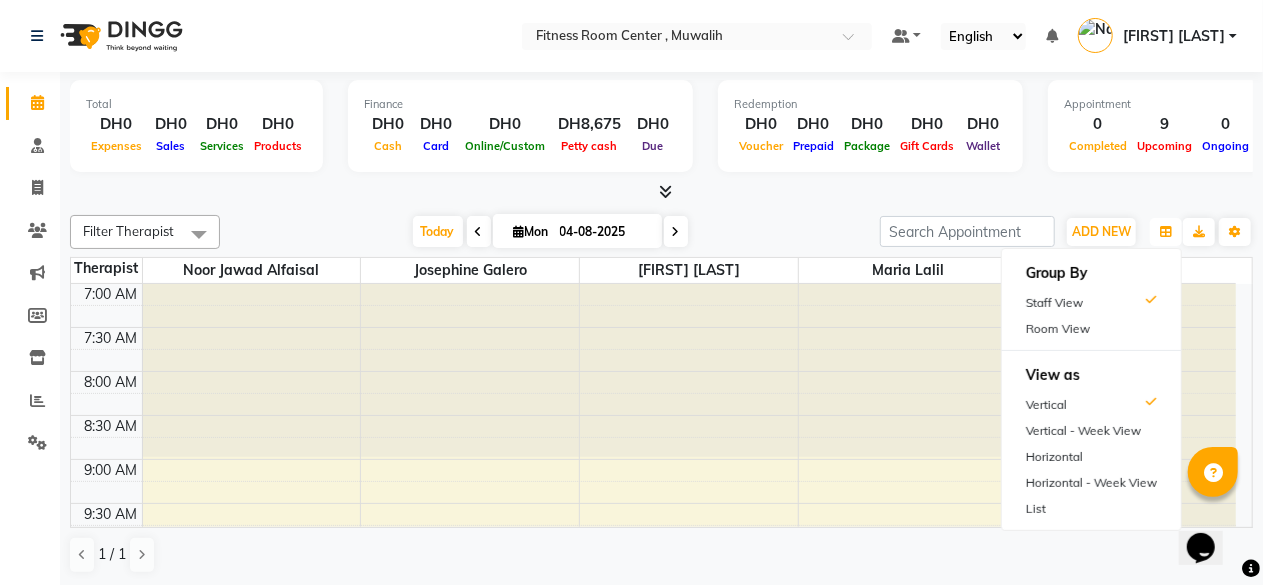 scroll, scrollTop: 0, scrollLeft: 0, axis: both 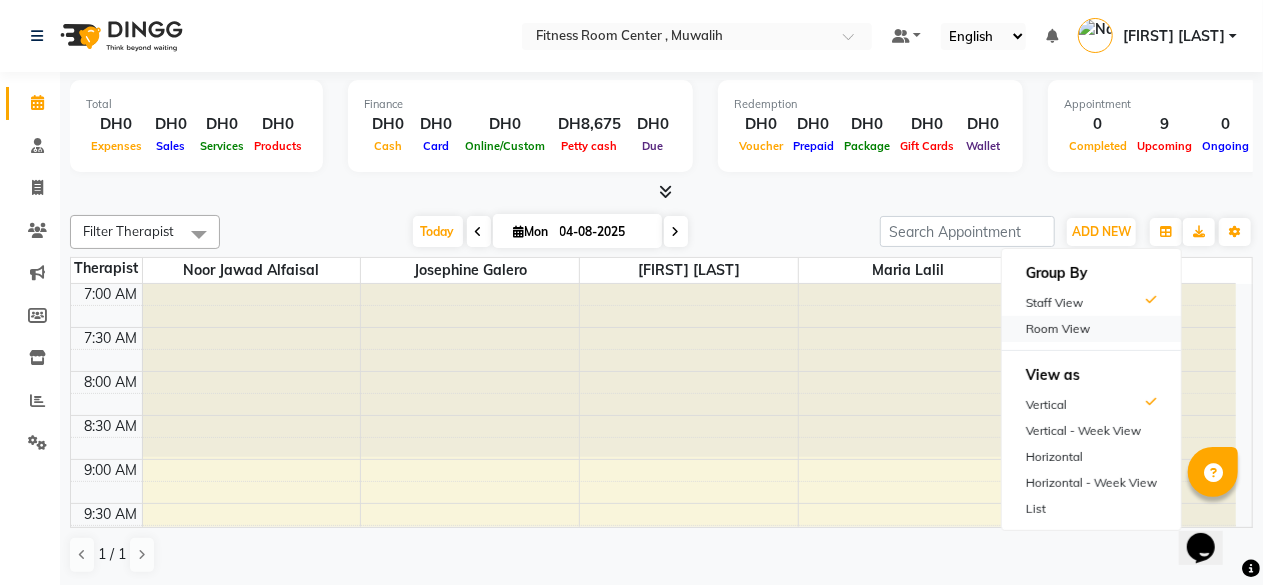 click on "Room View" at bounding box center (1091, 329) 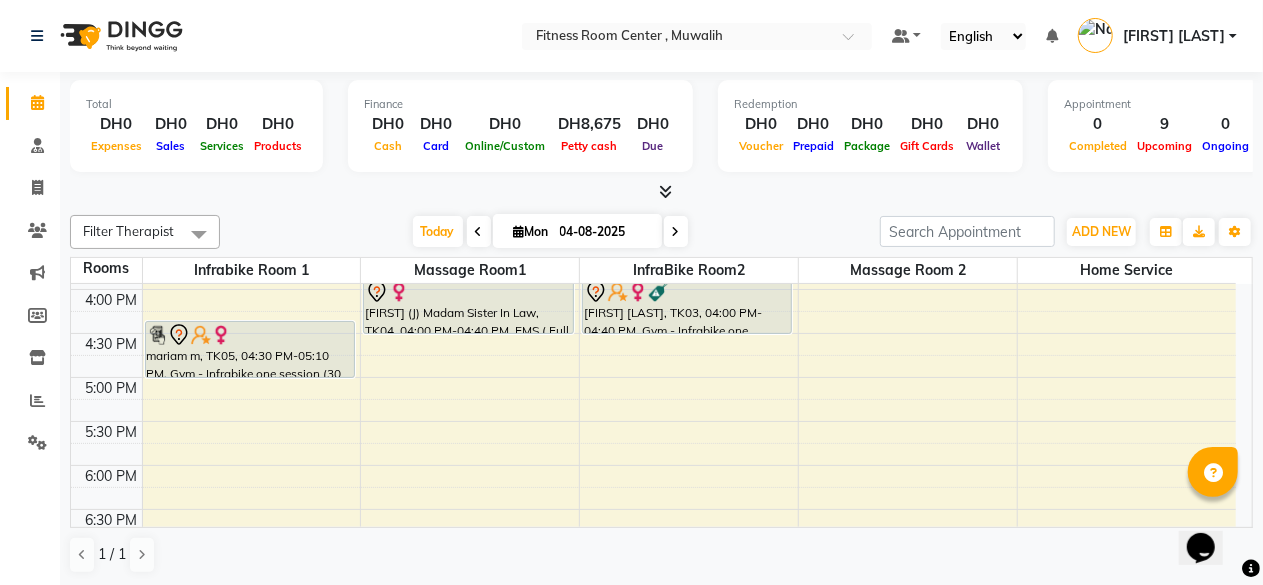 scroll, scrollTop: 827, scrollLeft: 0, axis: vertical 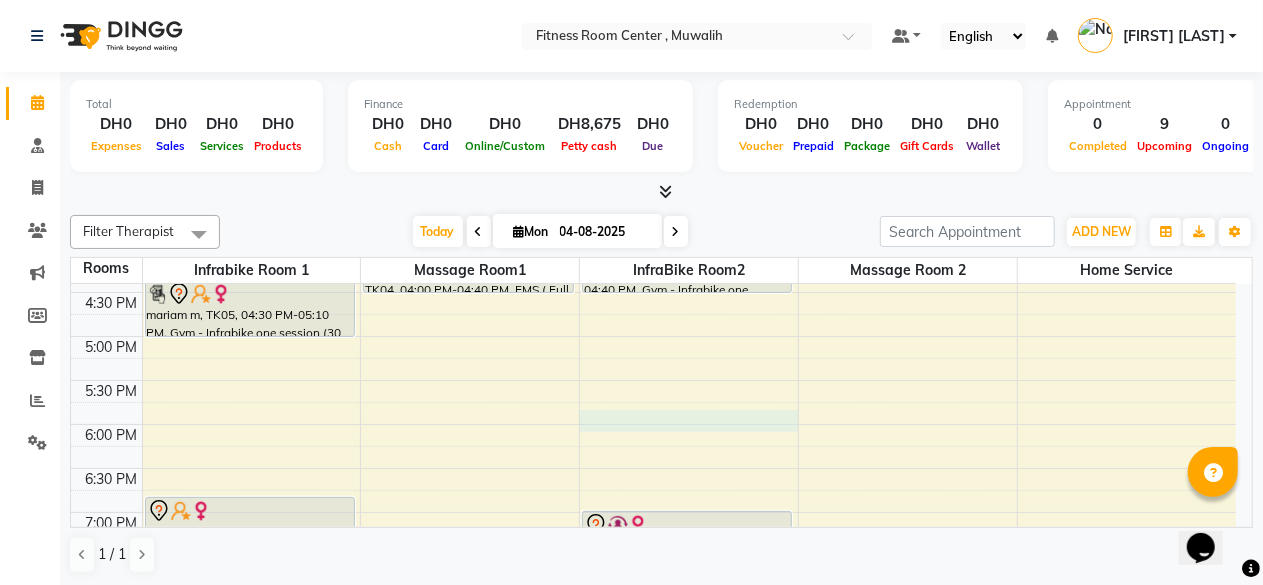 click on "7:00 AM 7:30 AM 8:00 AM 8:30 AM 9:00 AM 9:30 AM 10:00 AM 10:30 AM 11:00 AM 11:30 AM 12:00 PM 12:30 PM 1:00 PM 1:30 PM 2:00 PM 2:30 PM 3:00 PM 3:30 PM 4:00 PM 4:30 PM 5:00 PM 5:30 PM 6:00 PM 6:30 PM 7:00 PM 7:30 PM 8:00 PM 8:30 PM 9:00 PM 9:30 PM 10:00 PM 10:30 PM 11:00 PM 11:30 PM Dr.[FIRST] [LAST], TK02, 02:00 PM-02:40 PM, Gym - Infrabike one session (30 Mins) mariam m, TK05, 04:30 PM-05:10 PM, Gym - Infrabike one session (30 Mins) fatima a, TK01, 07:00 PM-07:40 PM, Gym - Infrabike one session (30 Mins) [FIRST] (J) Madam Sister In Law, TK04, 04:00 PM-04:40 PM, EMS ( Full Body ) fatima a, TK01, 07:45 PM-08:15 PM, All in one slimming ( 2 heads ) fatima a, TK01, 08:15 PM-08:45 PM, Roller Massage One area sara abdulla, TK03, 04:00 PM-04:40 PM, Gym - Infrabike one session (30 Mins) maitha al mehiri, TK06, 07:10 PM-07:50 PM, Gym - Infrabike one session (30 Mins)" at bounding box center (653, 204) 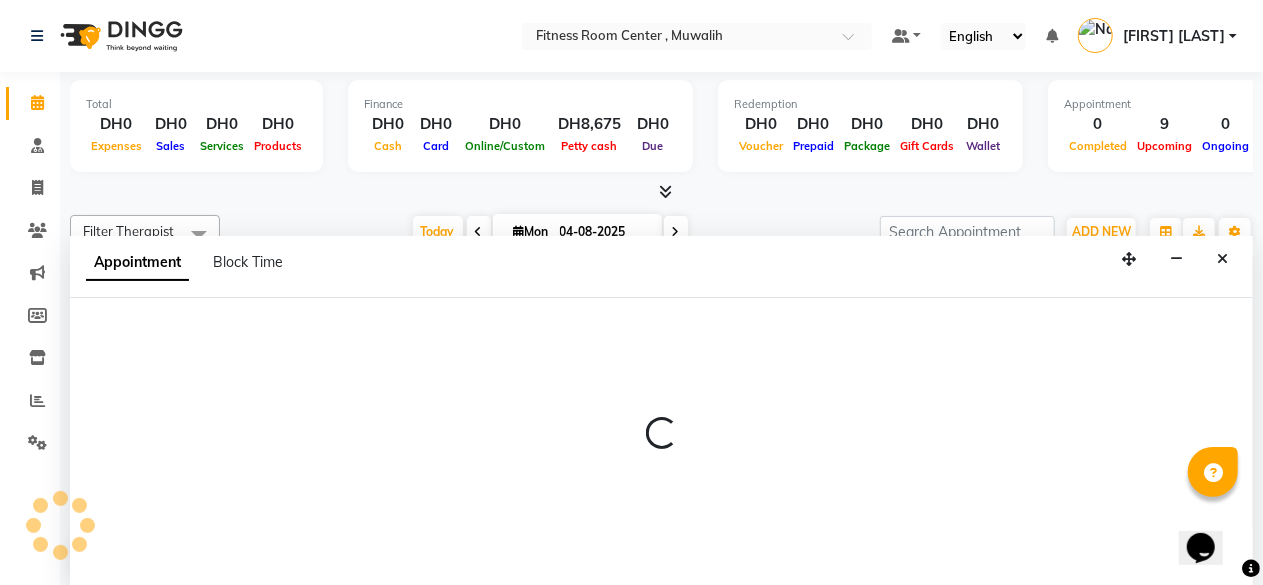 scroll, scrollTop: 0, scrollLeft: 0, axis: both 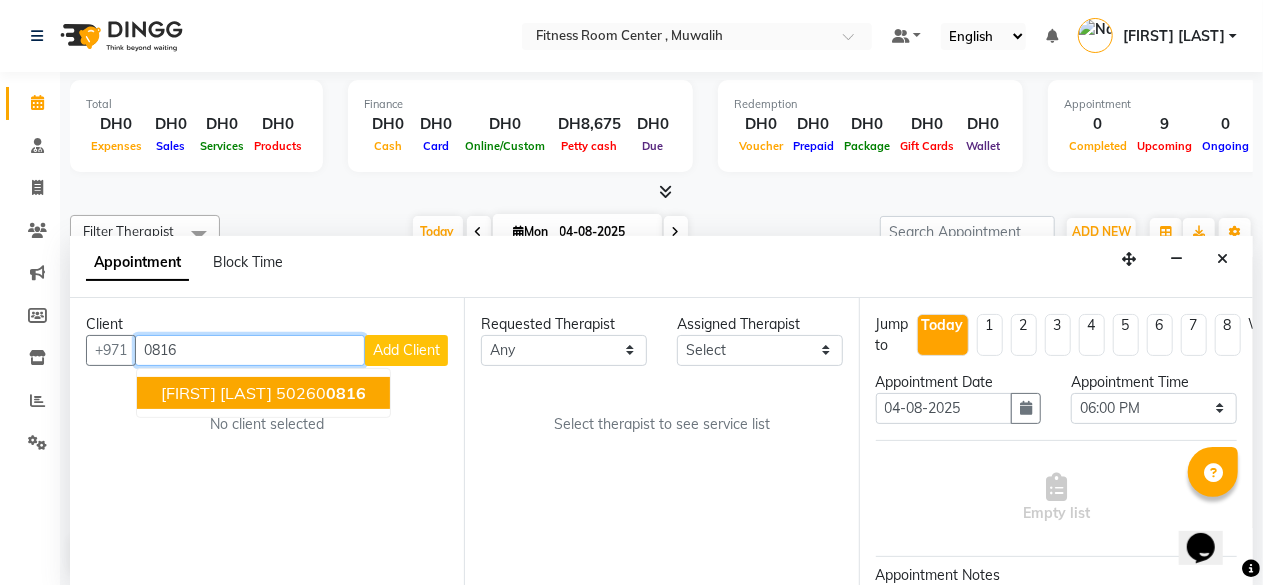click on "[FIRST] [LAST]" at bounding box center [216, 393] 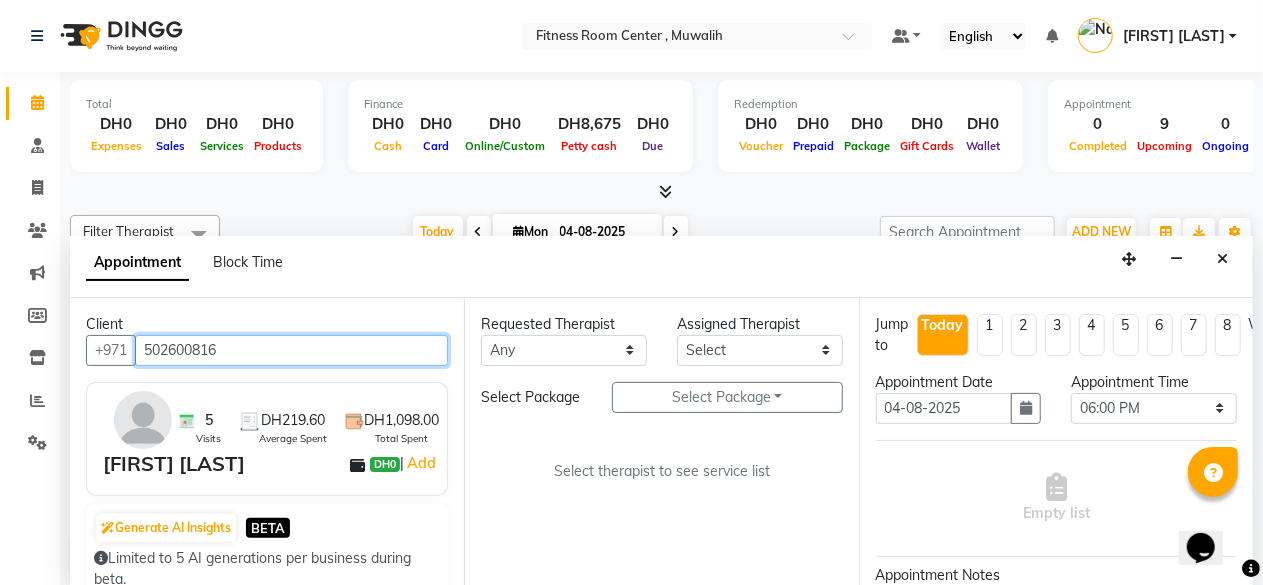 type on "502600816" 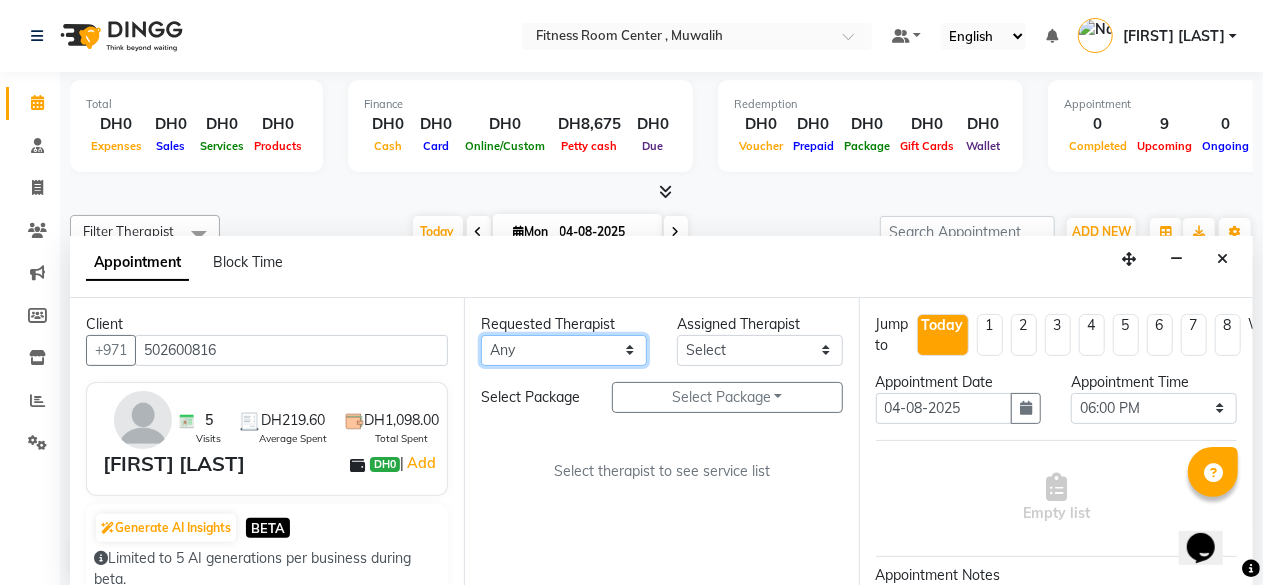 click on "Any Josephine Galero Maria Lalil Nasir Ayub Ni Lu Mita noor Jawad Alfaisal" at bounding box center (564, 350) 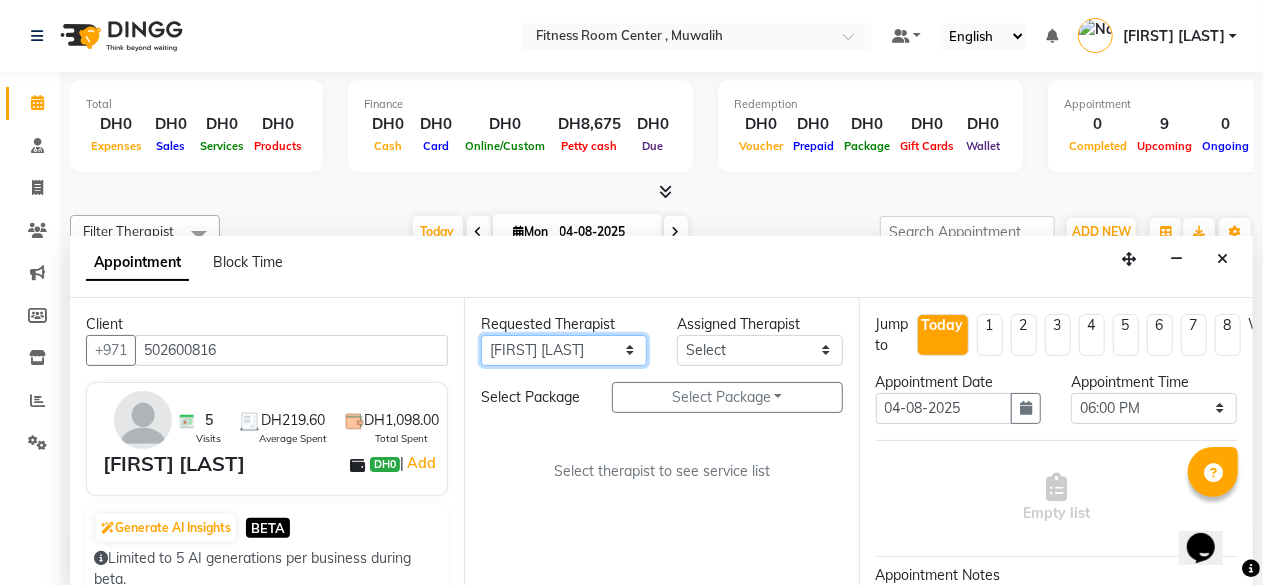 click on "Any Josephine Galero Maria Lalil Nasir Ayub Ni Lu Mita noor Jawad Alfaisal" at bounding box center (564, 350) 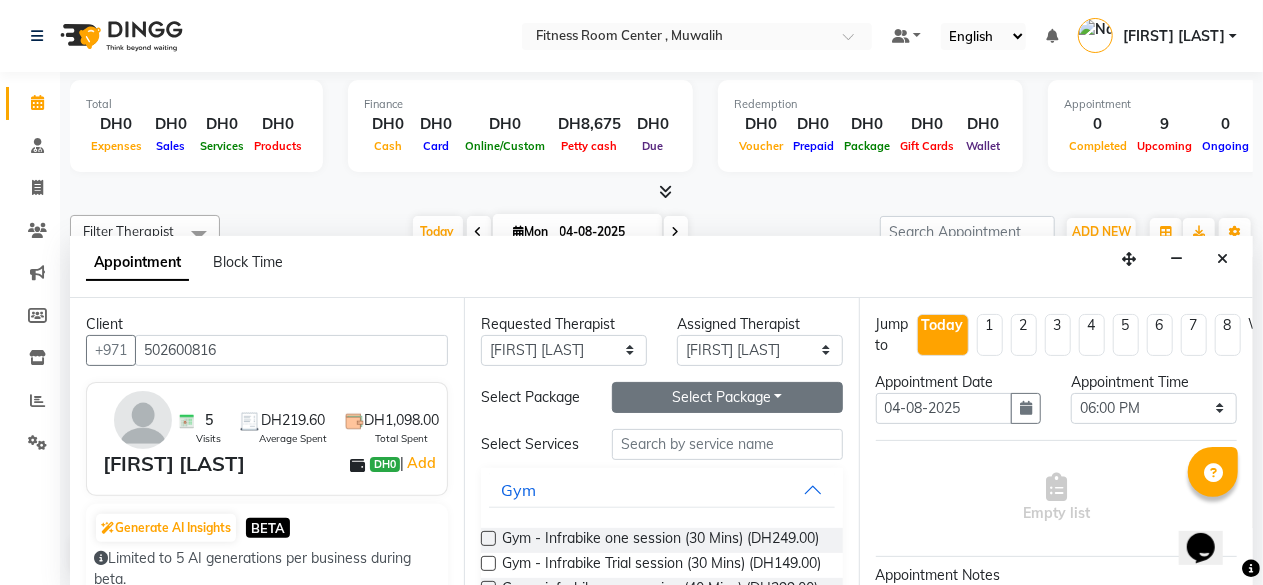 click on "Select Package  Toggle Dropdown" at bounding box center (727, 397) 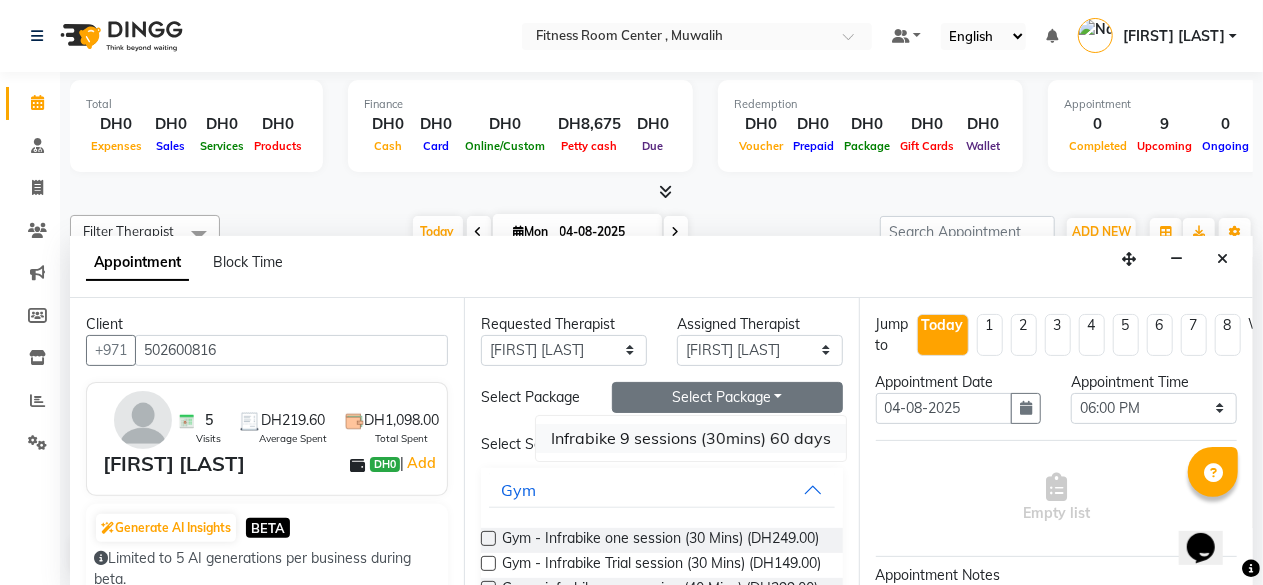 click on "Infrabike 9 sessions (30mins) 60 days" at bounding box center (691, 438) 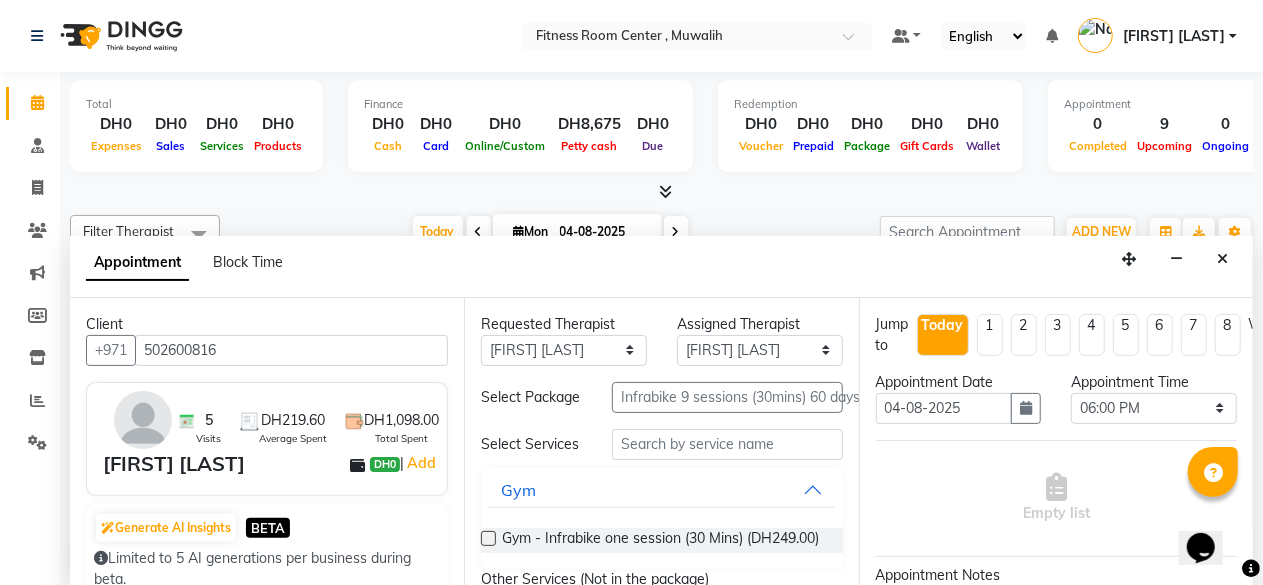 scroll, scrollTop: 42, scrollLeft: 0, axis: vertical 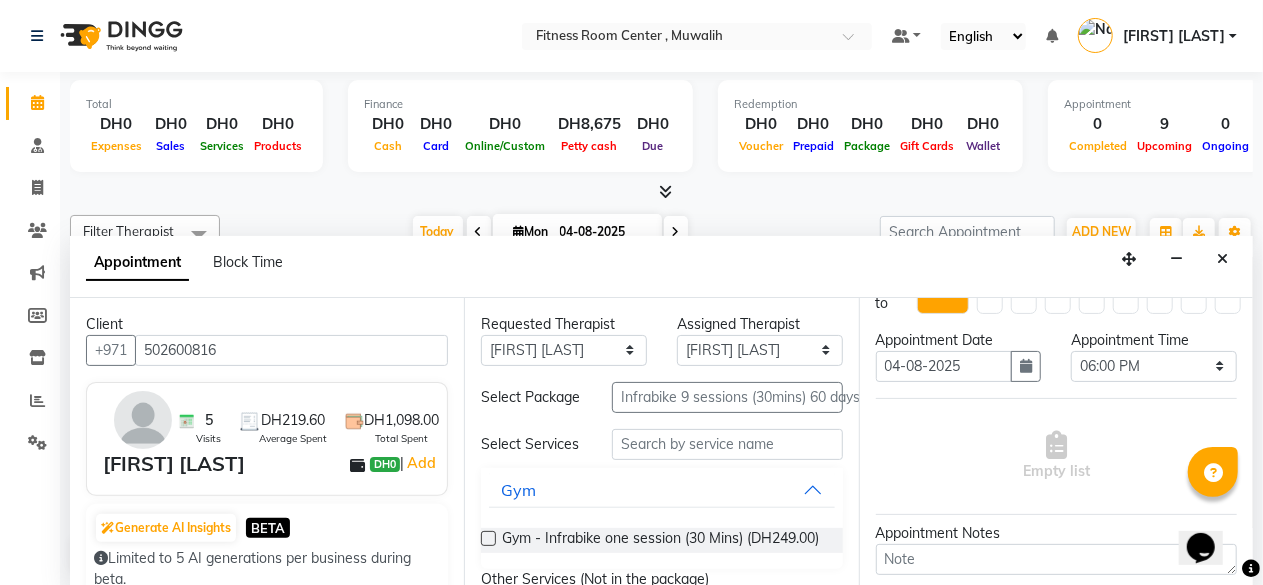 click at bounding box center [488, 538] 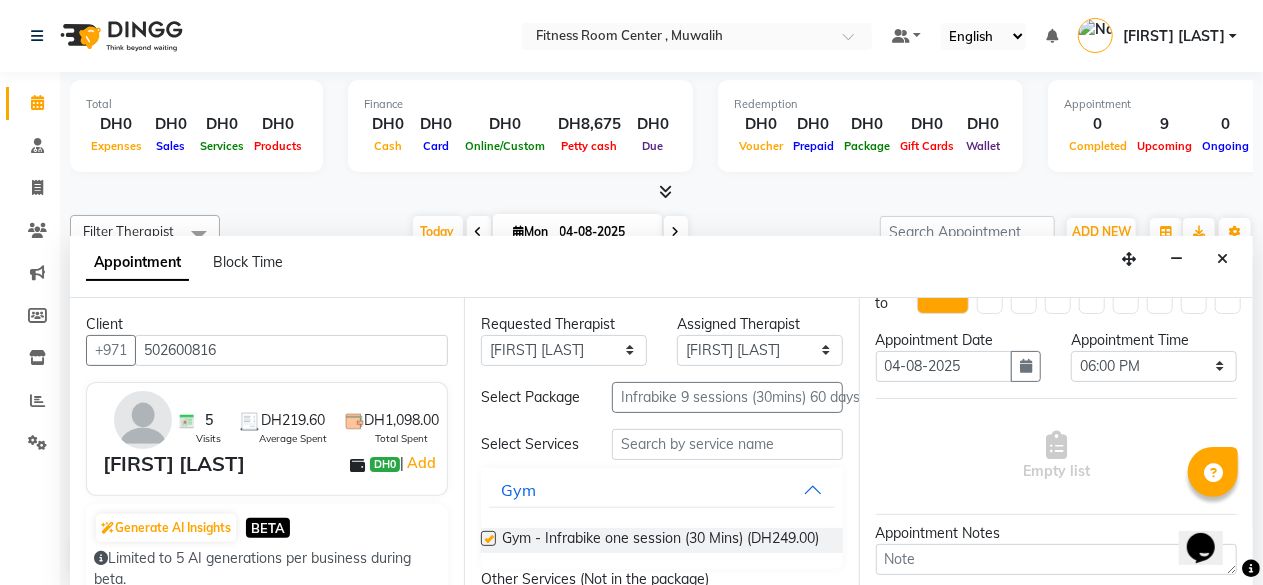 select on "3587" 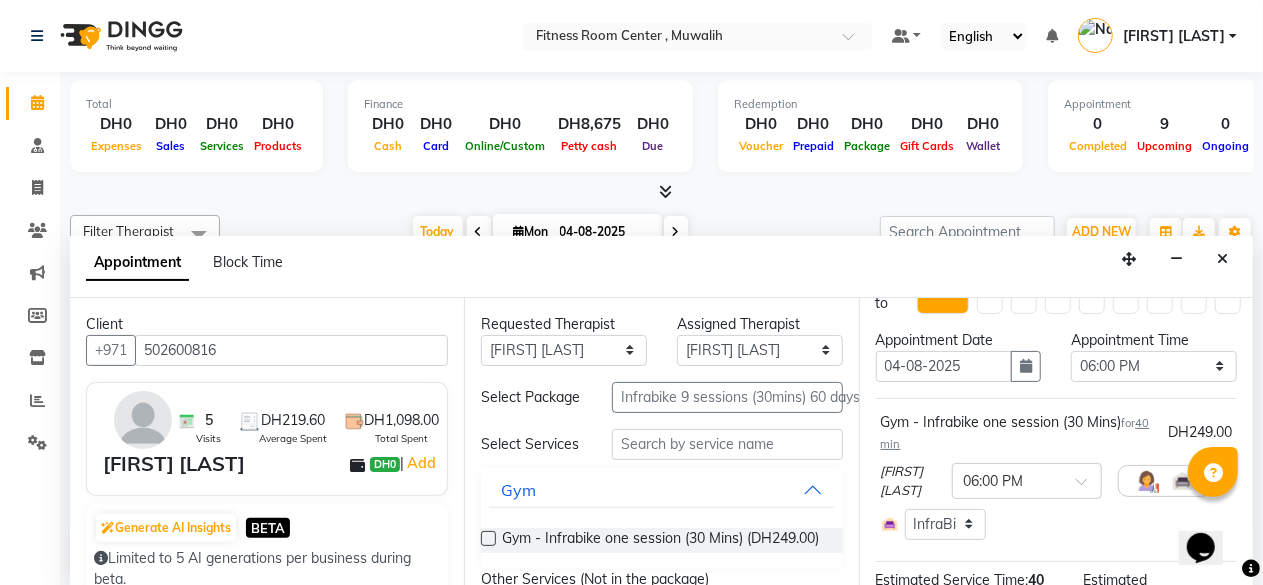 checkbox on "false" 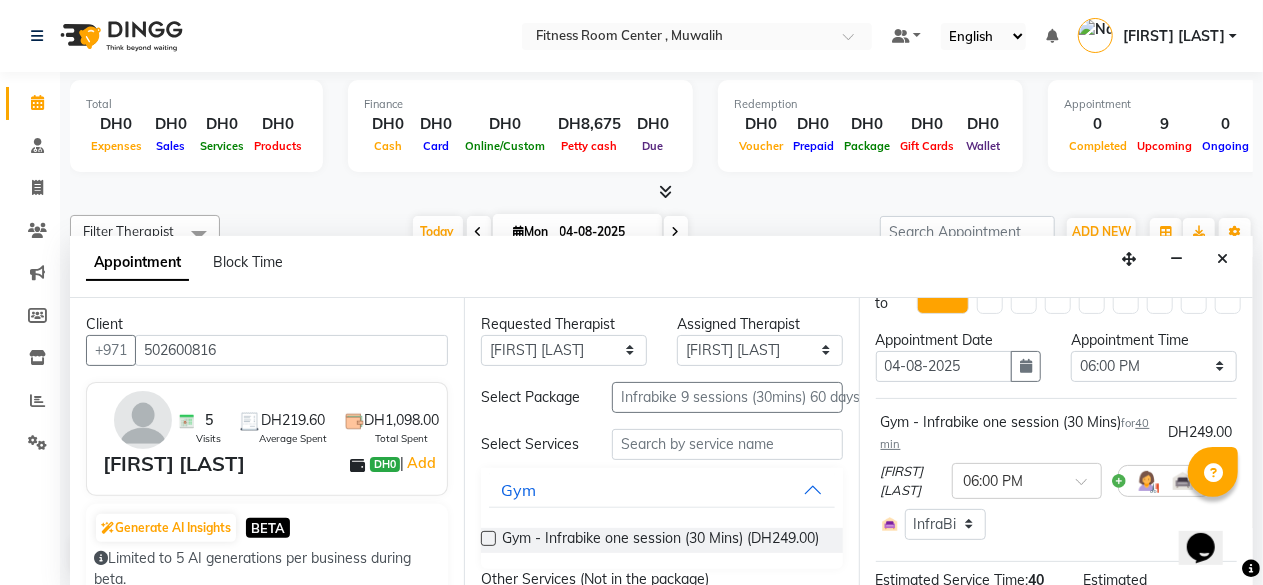 scroll, scrollTop: 42, scrollLeft: 52, axis: both 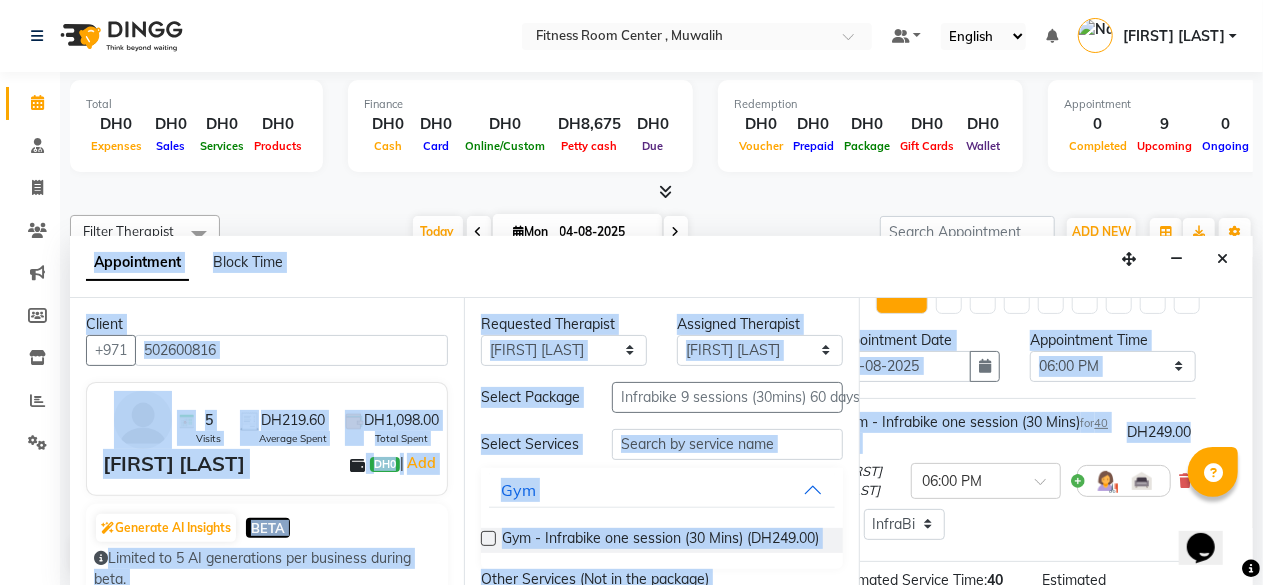 drag, startPoint x: 1253, startPoint y: 381, endPoint x: 1248, endPoint y: 421, distance: 40.311287 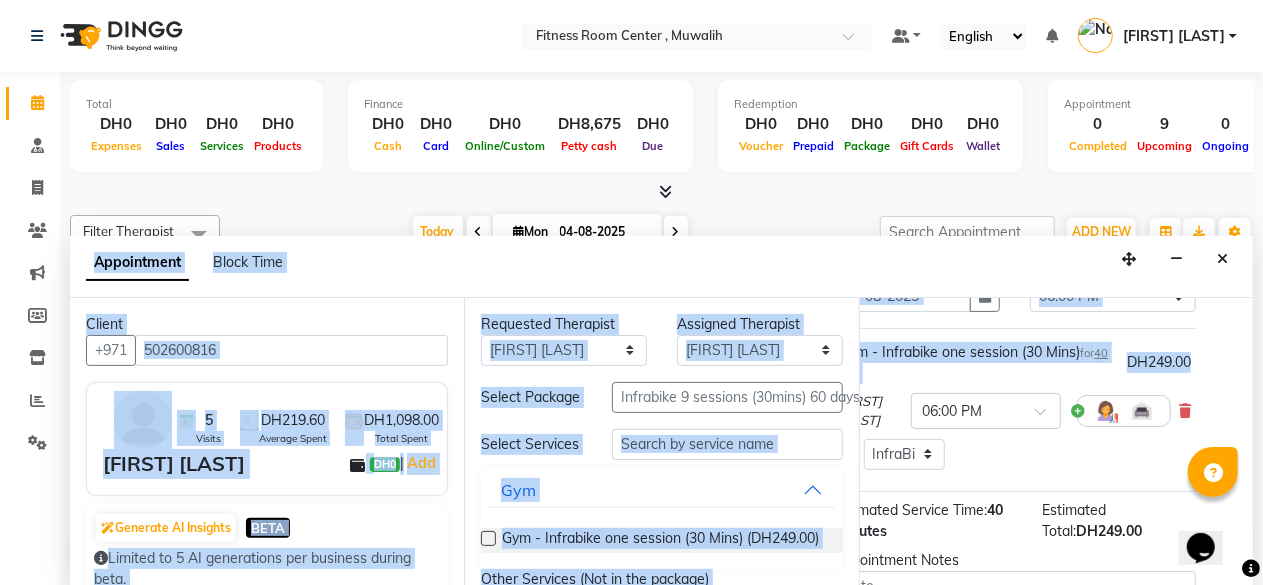scroll, scrollTop: 117, scrollLeft: 52, axis: both 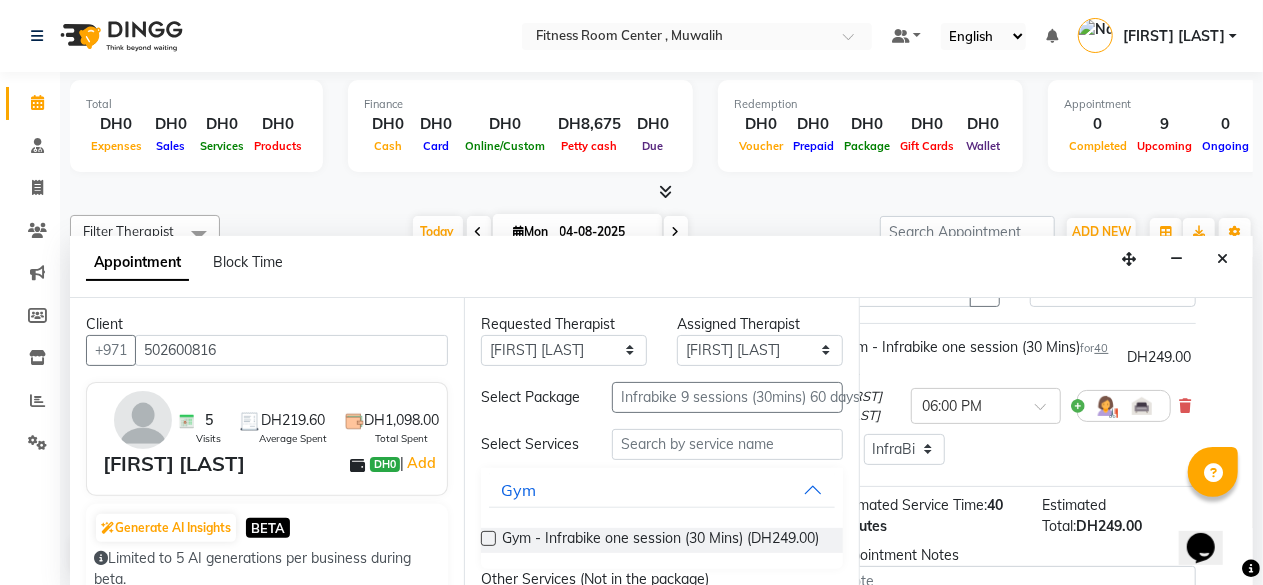 click on "Jump to Today 1 2 3 4 5 6 7 8 Weeks Appointment Date 04-08-2025 Appointment Time Select 08:00 AM 08:10 AM 08:20 AM 08:30 AM 08:40 AM 08:50 AM 09:00 AM 09:10 AM 09:20 AM 09:30 AM 09:40 AM 09:50 AM 10:00 AM 10:10 AM 10:20 AM 10:30 AM 10:40 AM 10:50 AM 11:00 AM 11:10 AM 11:20 AM 11:30 AM 11:40 AM 11:50 AM 12:00 PM 12:10 PM 12:20 PM 12:30 PM 12:40 PM 12:50 PM 01:00 PM 01:10 PM 01:20 PM 01:30 PM 01:40 PM 01:50 PM 02:00 PM 02:10 PM 02:20 PM 02:30 PM 02:40 PM 02:50 PM 03:00 PM 03:10 PM 03:20 PM 03:30 PM 03:40 PM 03:50 PM 04:00 PM 04:10 PM 04:20 PM 04:30 PM 04:40 PM 04:50 PM 05:00 PM 05:10 PM 05:20 PM 05:30 PM 05:40 PM 05:50 PM 06:00 PM 06:10 PM 06:20 PM 06:30 PM 06:40 PM 06:50 PM 07:00 PM 07:10 PM 07:20 PM 07:30 PM 07:40 PM 07:50 PM 08:00 PM 08:10 PM 08:20 PM 08:30 PM 08:40 PM 08:50 PM 09:00 PM 09:10 PM 09:20 PM 09:30 PM 09:40 PM 09:50 PM 10:00 PM 10:10 PM 10:20 PM 10:30 PM 10:40 PM 10:50 PM 11:00 PM 11:10 PM 11:20 PM 11:30 PM 11:40 PM Gym - Infrabike one session (30 Mins) for 40 min DH249.00 [FIRST] [LAST] x Status" at bounding box center (1056, 442) 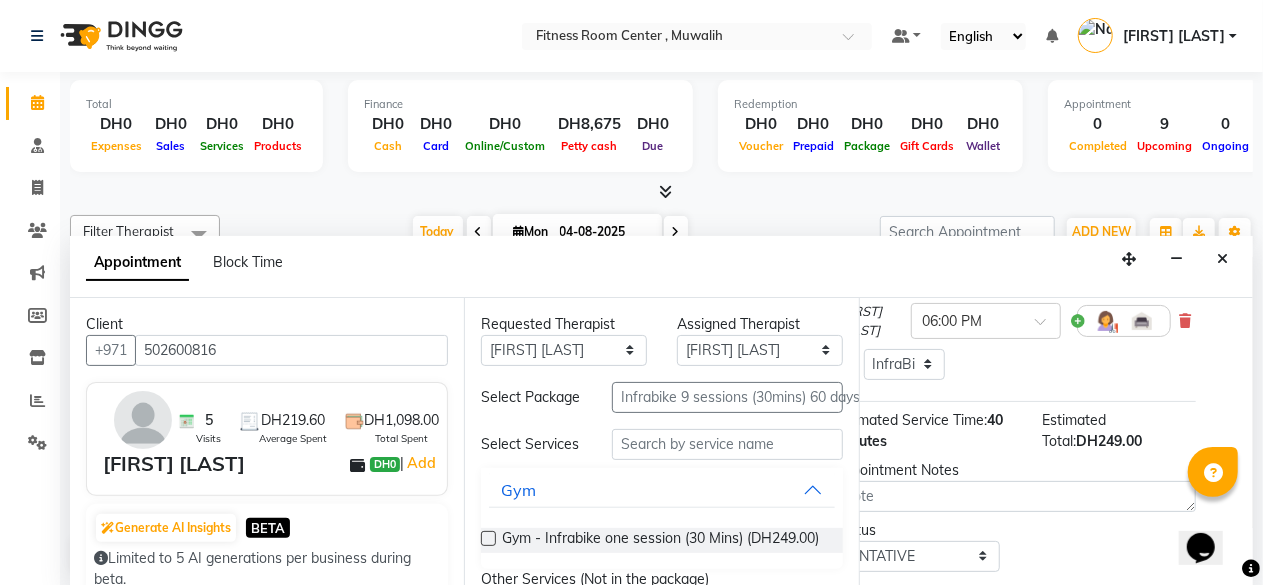 scroll, scrollTop: 215, scrollLeft: 52, axis: both 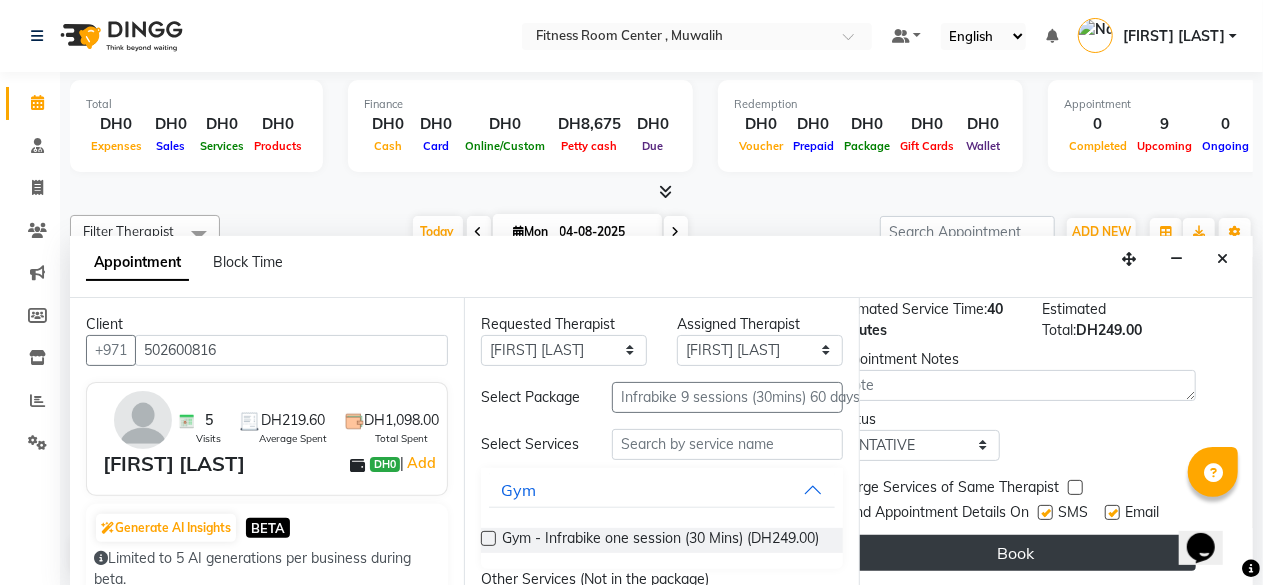 click on "Book" at bounding box center (1015, 553) 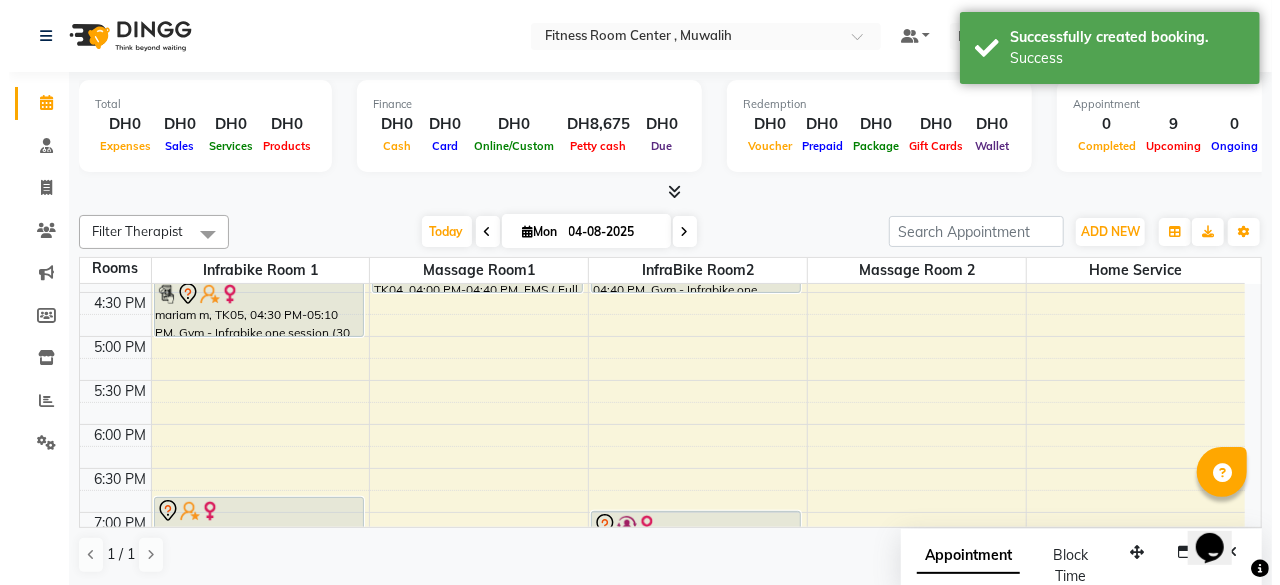 scroll, scrollTop: 0, scrollLeft: 0, axis: both 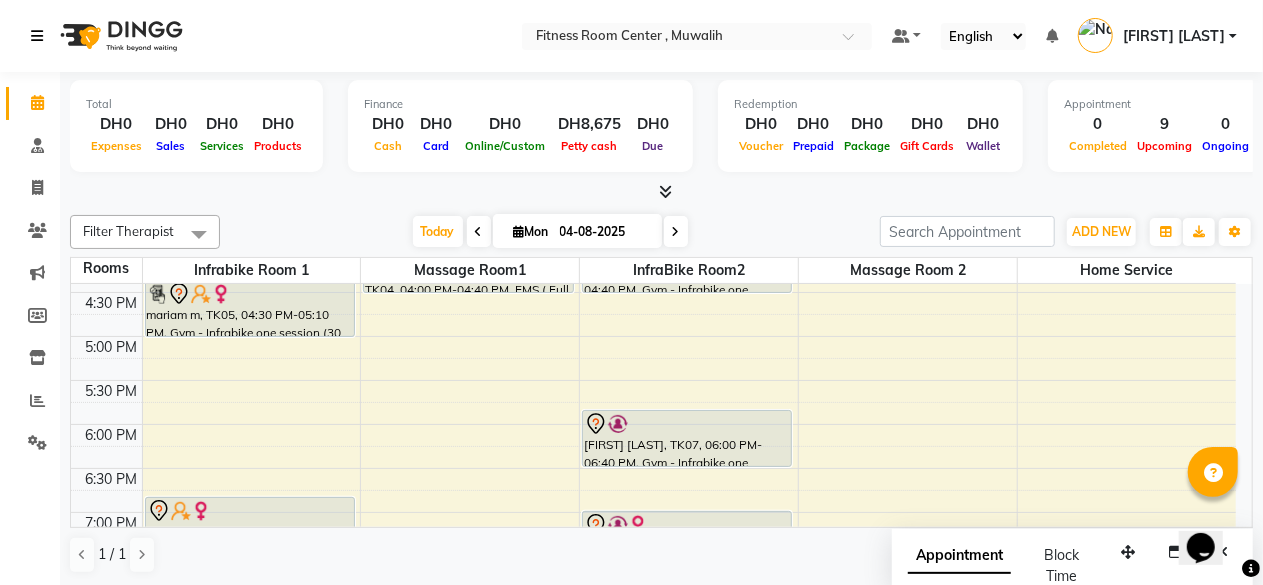 click at bounding box center (37, 36) 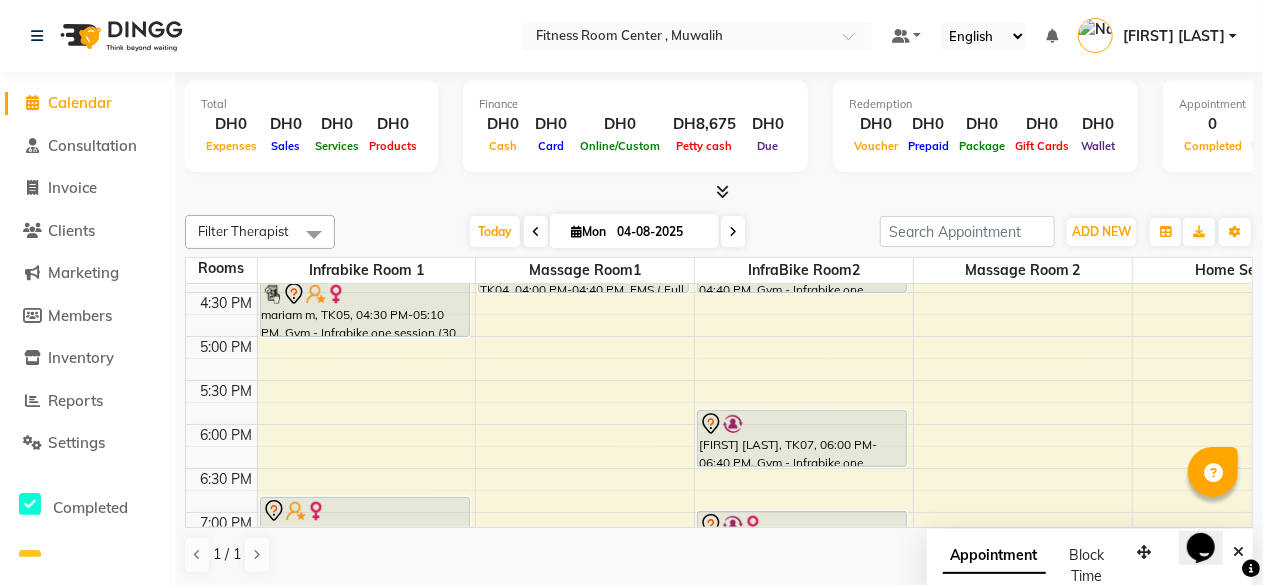 click on "[FIRST] [LAST]" at bounding box center (1174, 36) 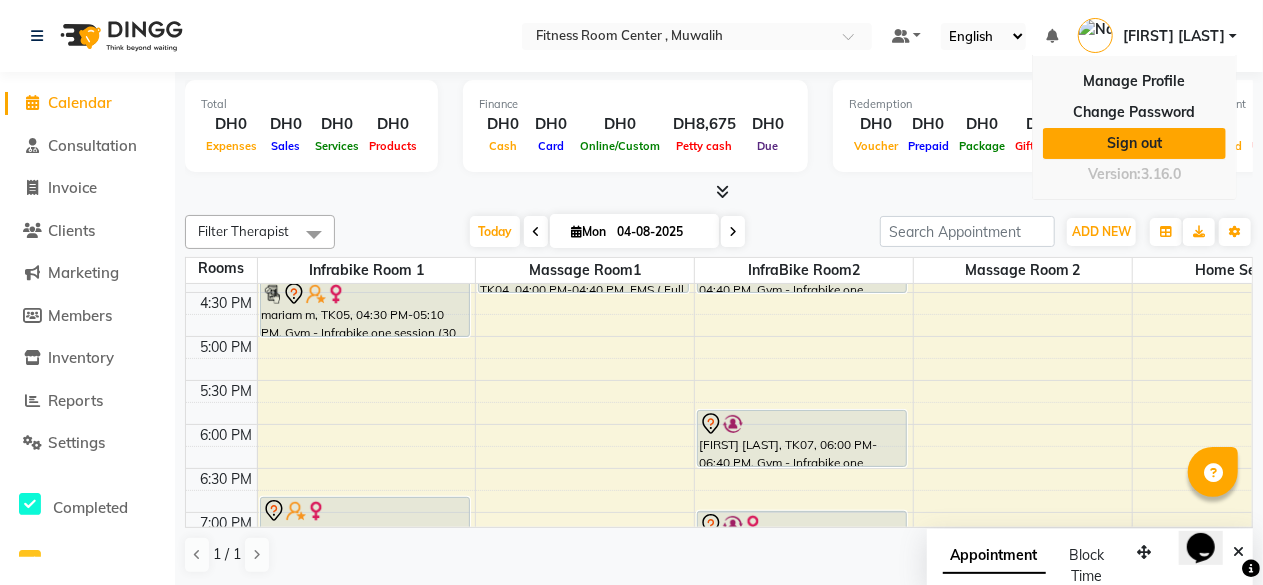 click on "Sign out" at bounding box center [1134, 143] 